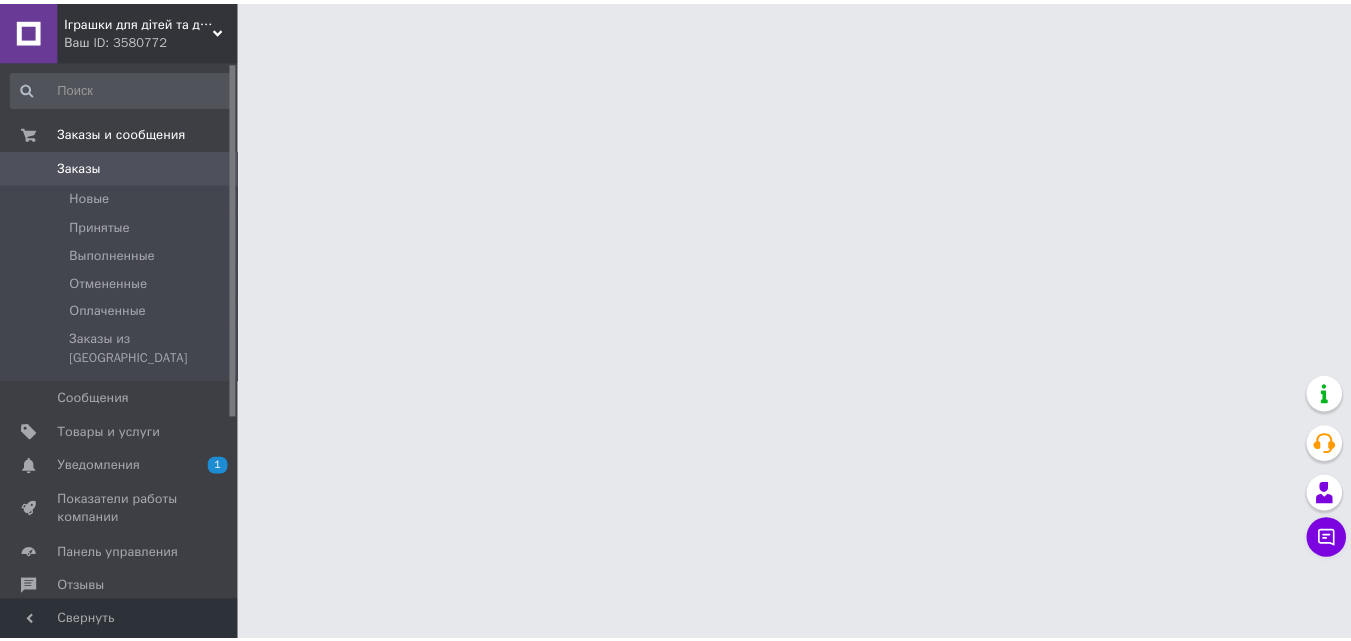 scroll, scrollTop: 0, scrollLeft: 0, axis: both 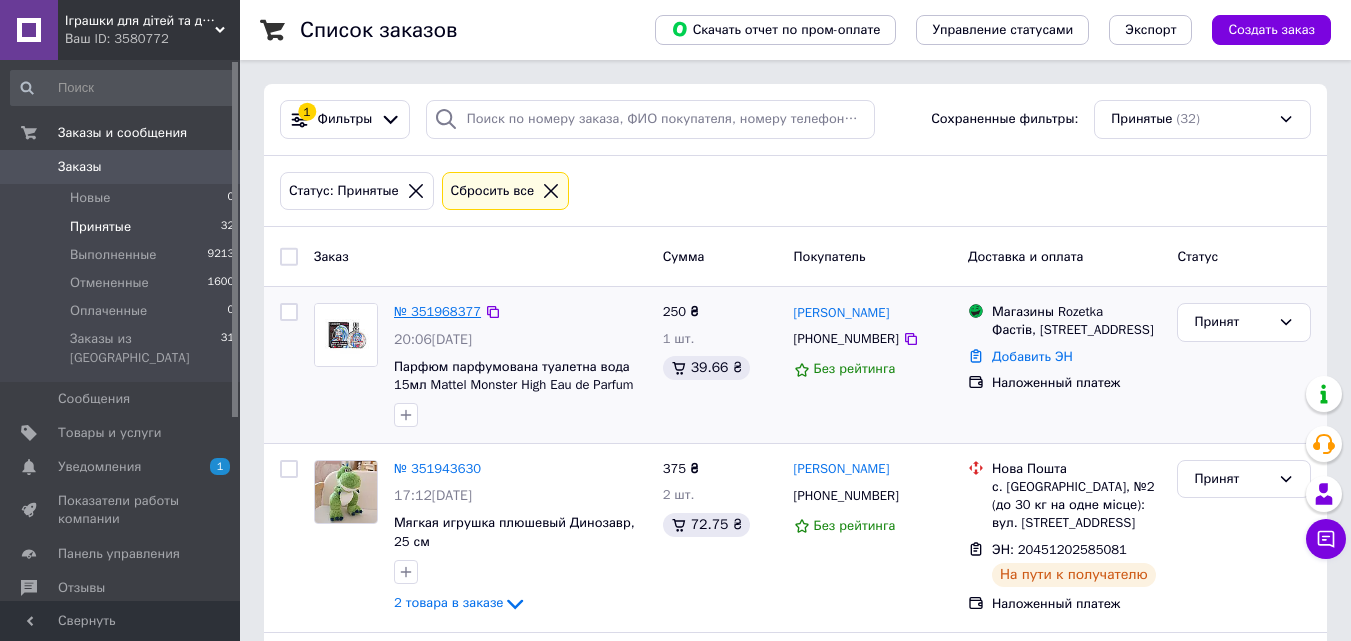 click on "№ 351968377" at bounding box center (437, 311) 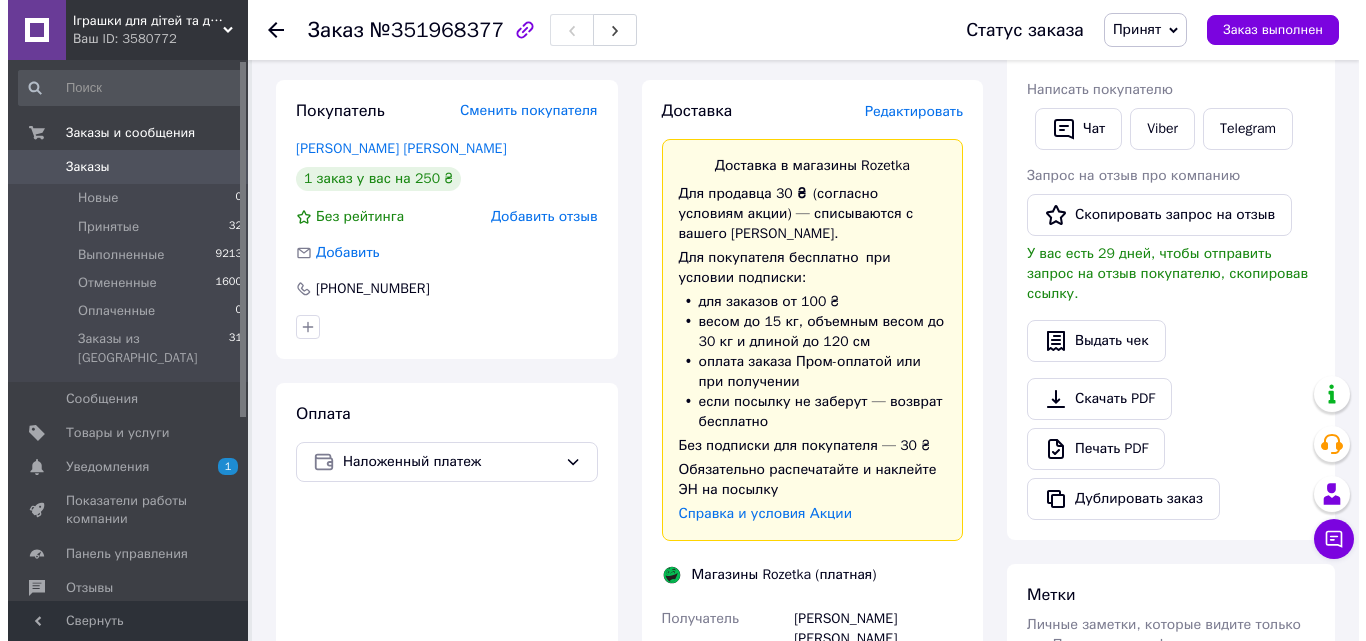 scroll, scrollTop: 400, scrollLeft: 0, axis: vertical 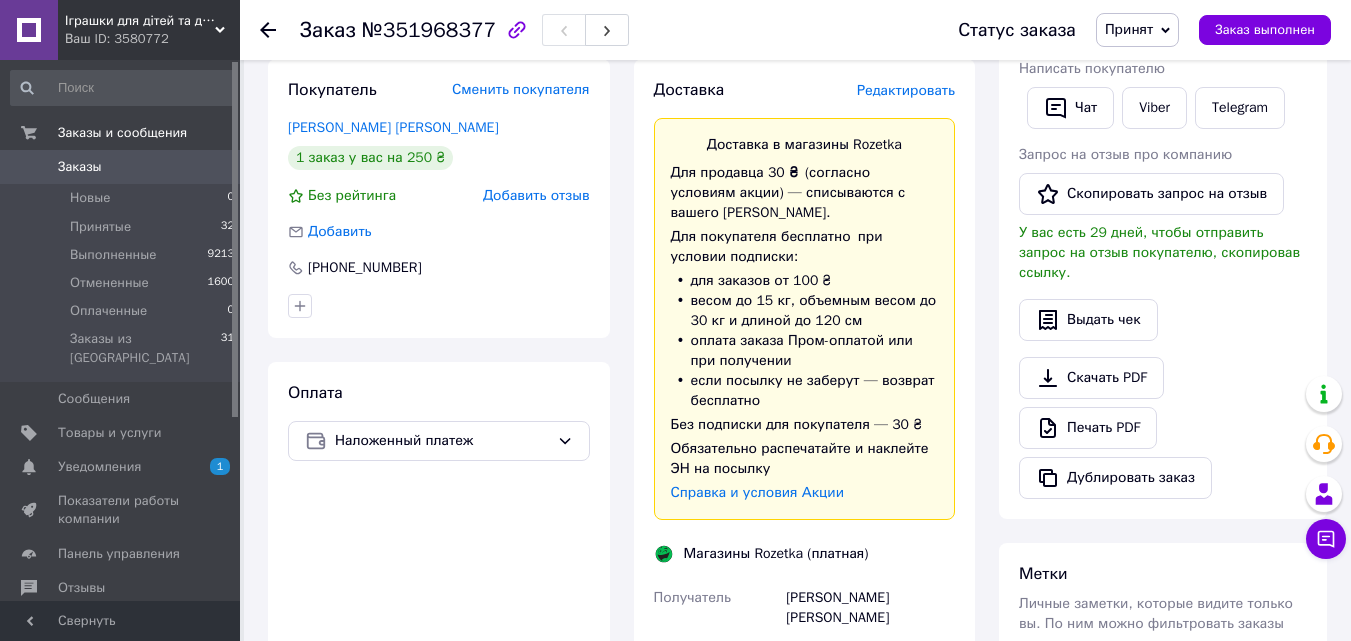 click on "Редактировать" at bounding box center (906, 90) 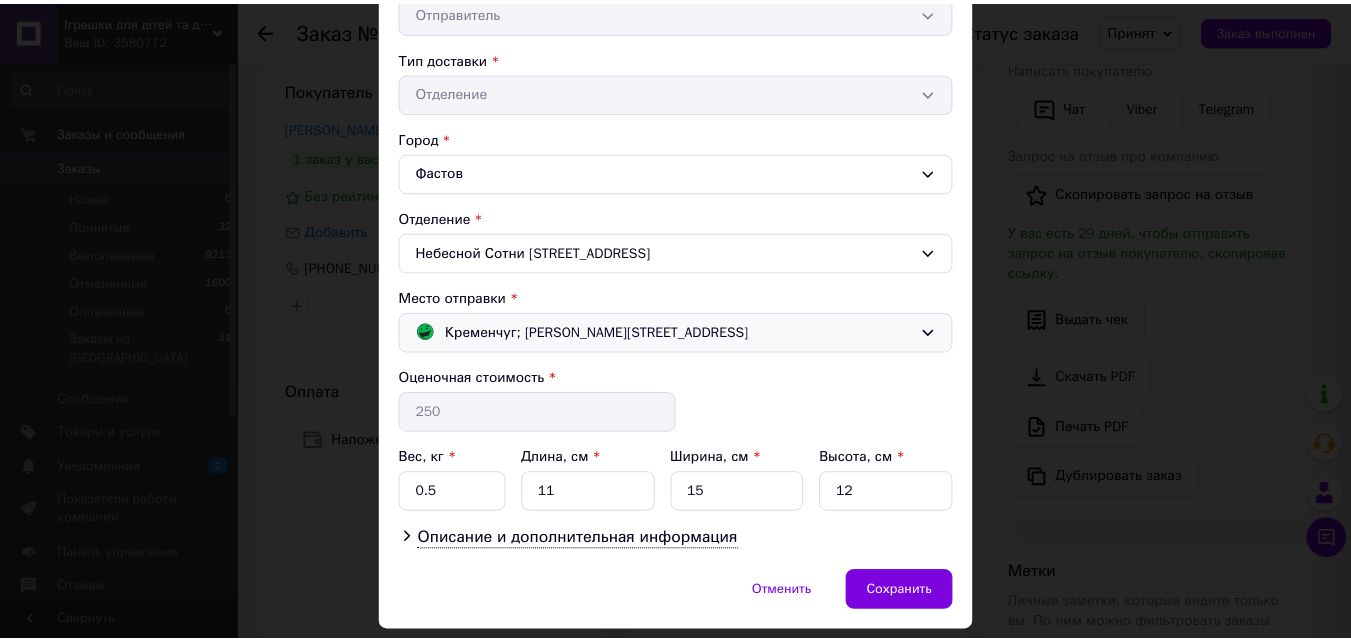 scroll, scrollTop: 483, scrollLeft: 0, axis: vertical 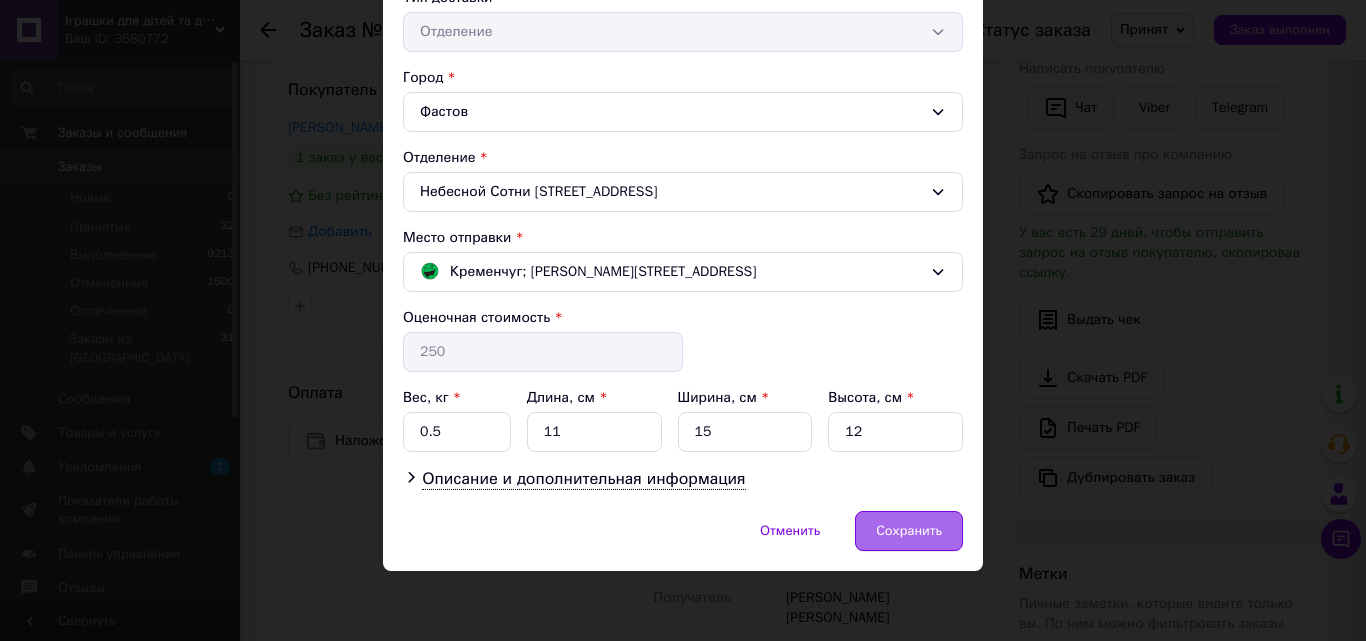 click on "Сохранить" at bounding box center (909, 531) 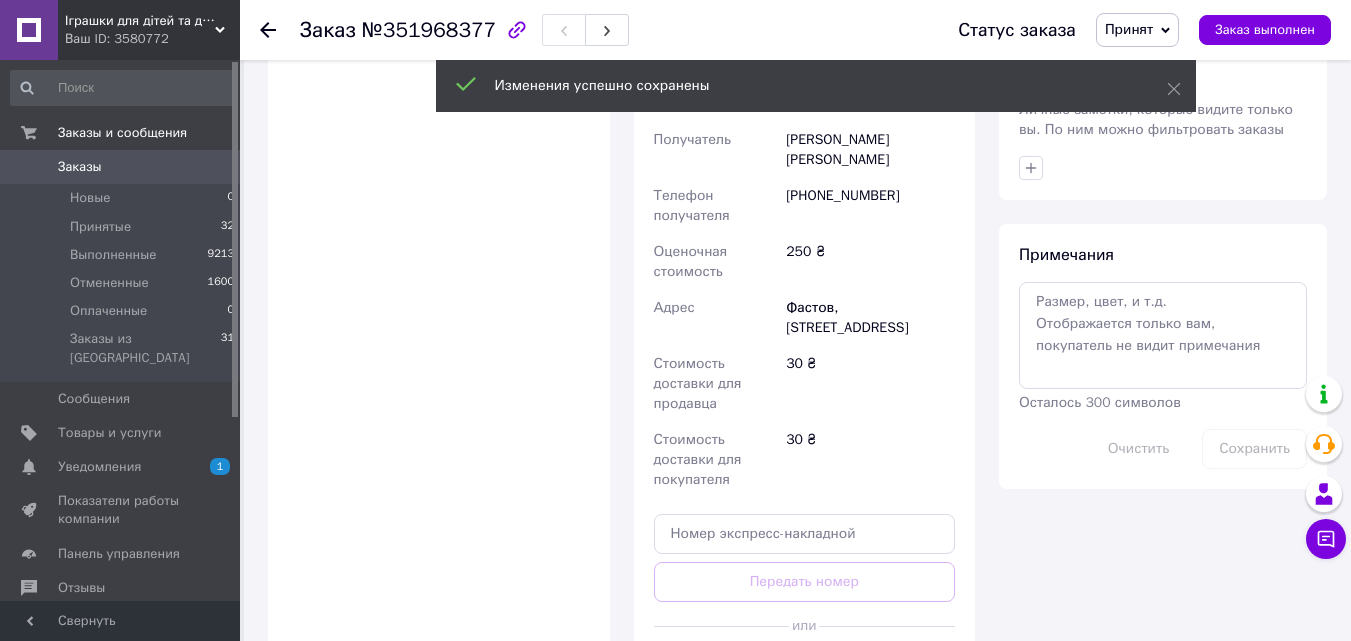 scroll, scrollTop: 900, scrollLeft: 0, axis: vertical 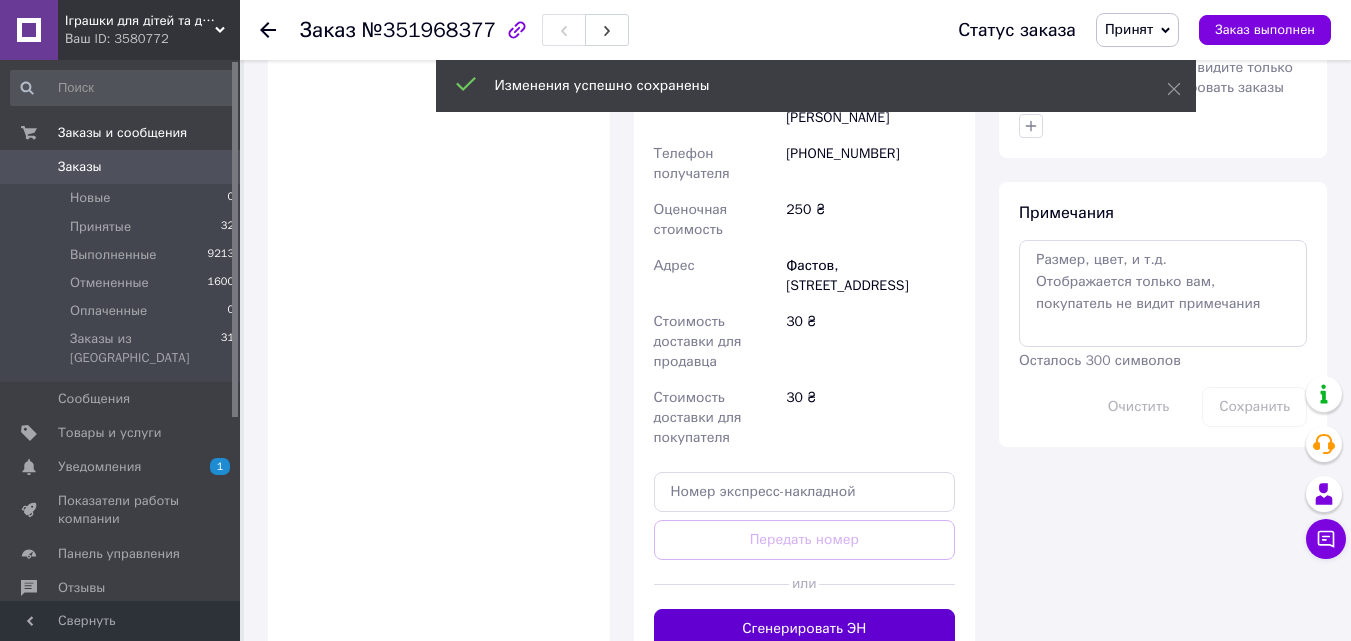 click on "Сгенерировать ЭН" at bounding box center [805, 629] 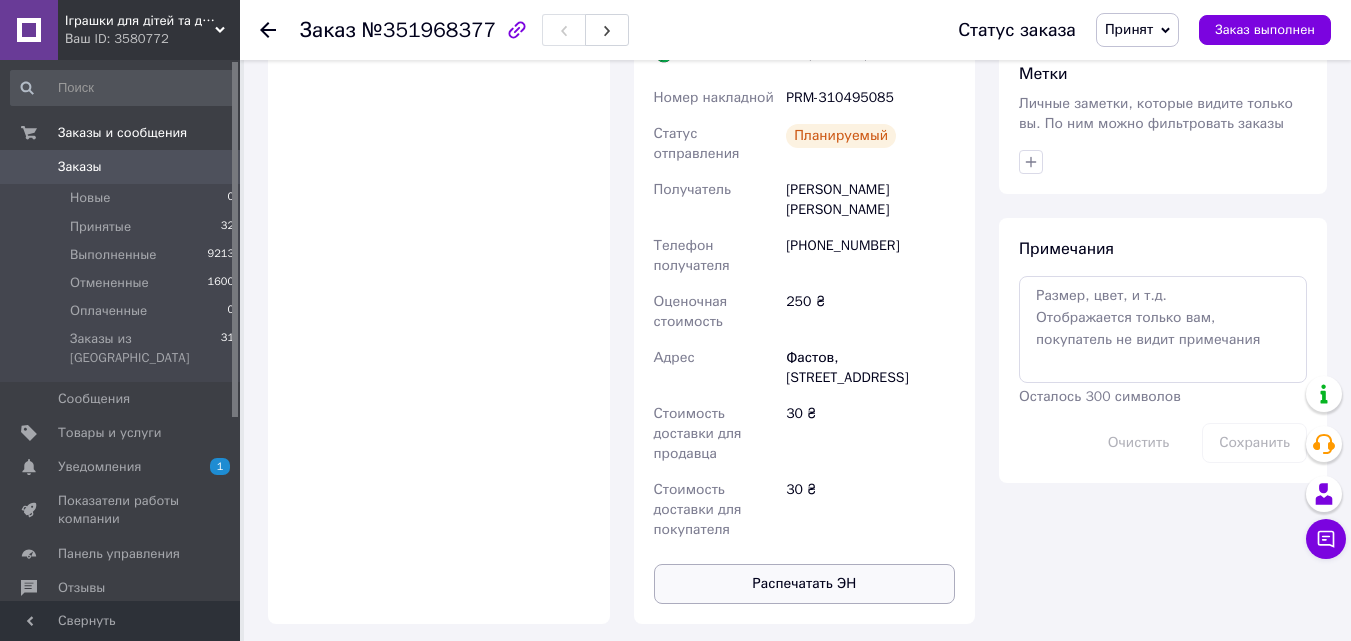 click on "Распечатать ЭН" at bounding box center [805, 584] 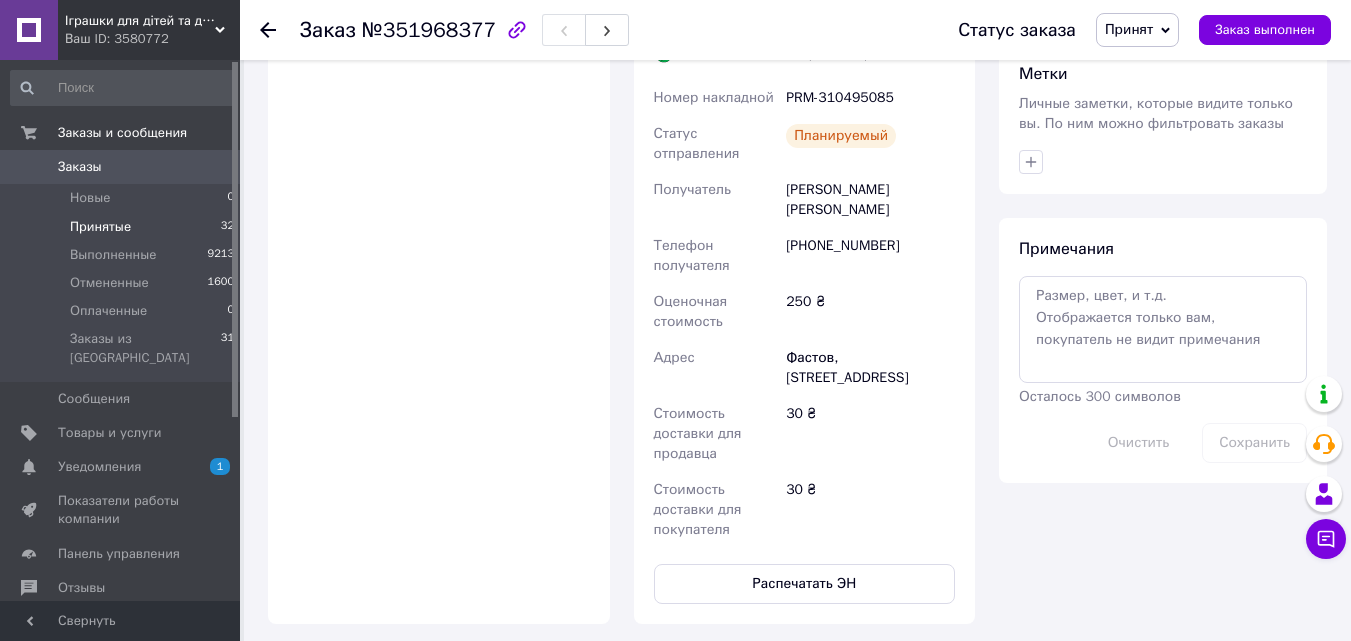 click on "Принятые" at bounding box center [100, 227] 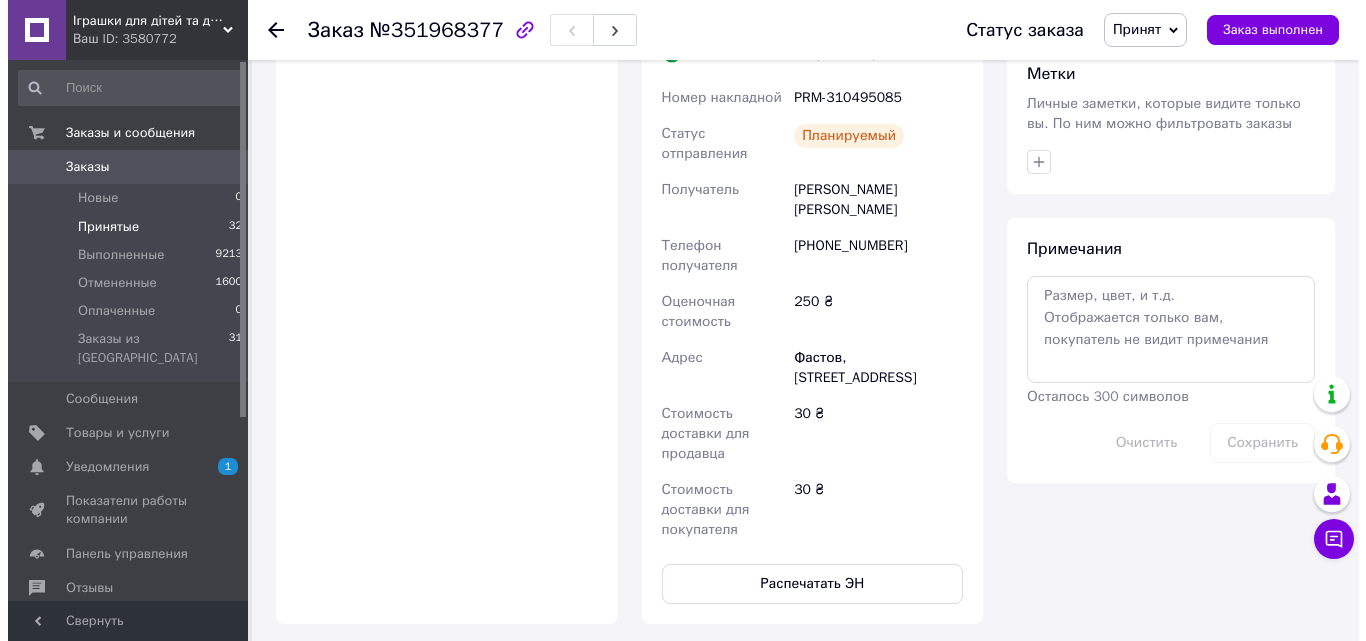 scroll, scrollTop: 0, scrollLeft: 0, axis: both 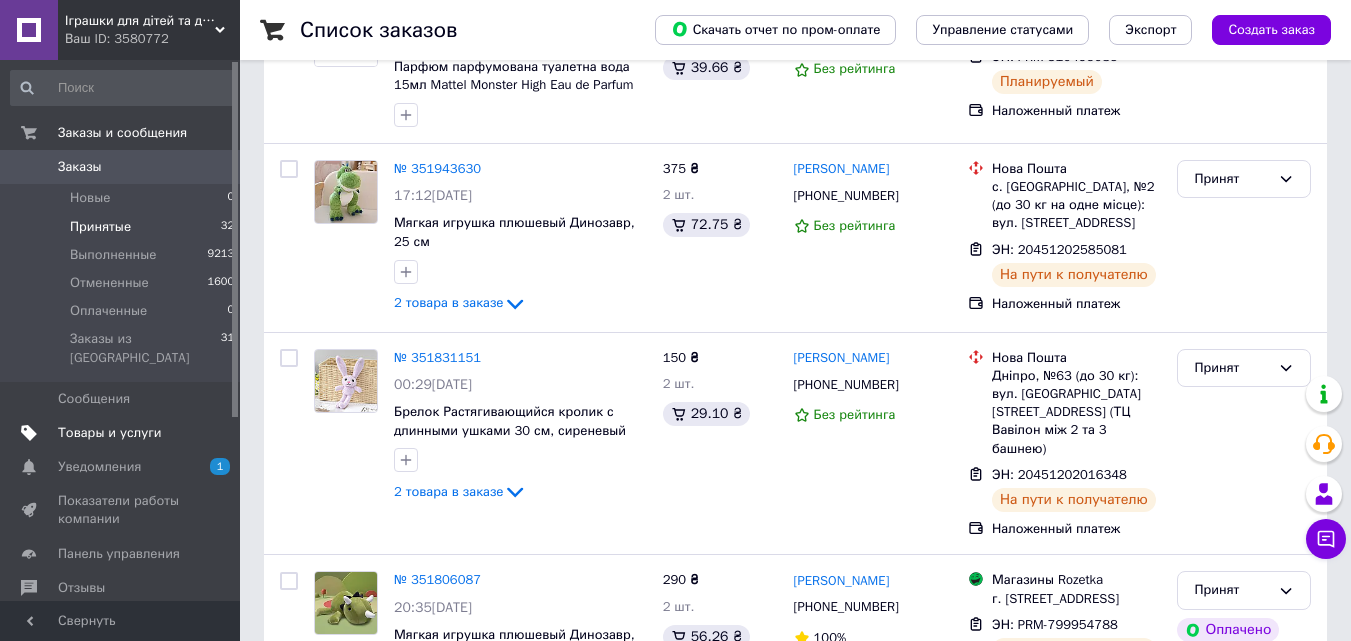 click on "Товары и услуги" at bounding box center [110, 433] 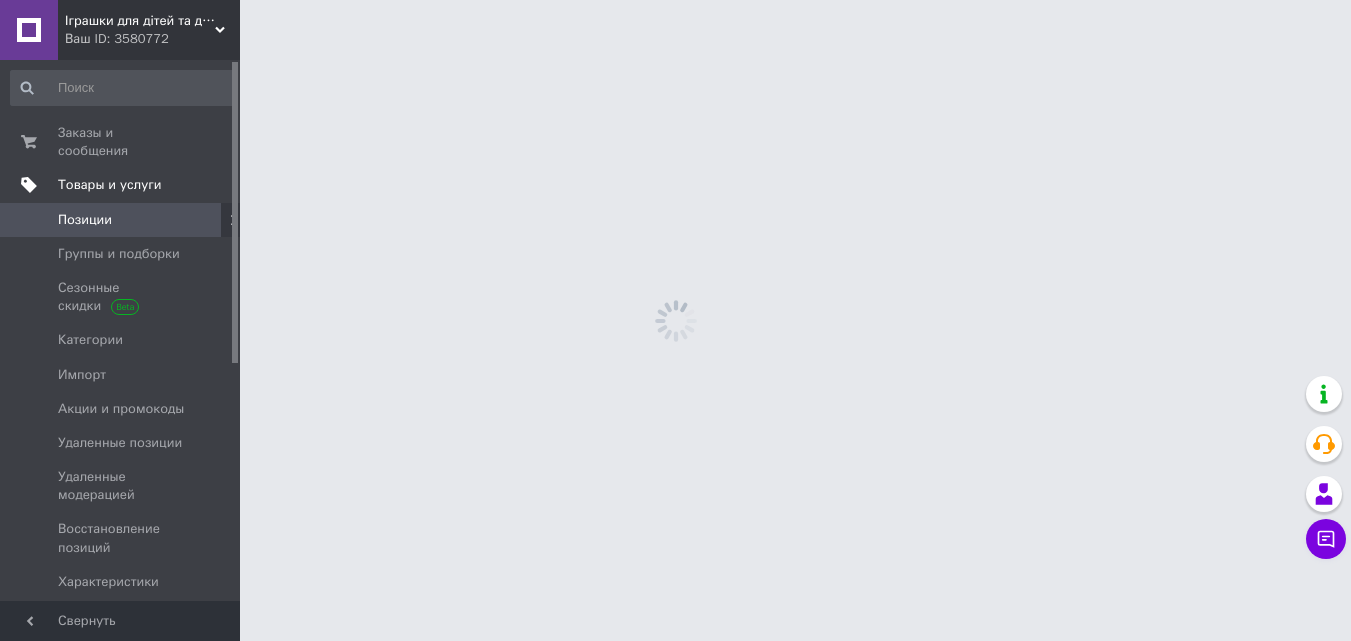 scroll, scrollTop: 0, scrollLeft: 0, axis: both 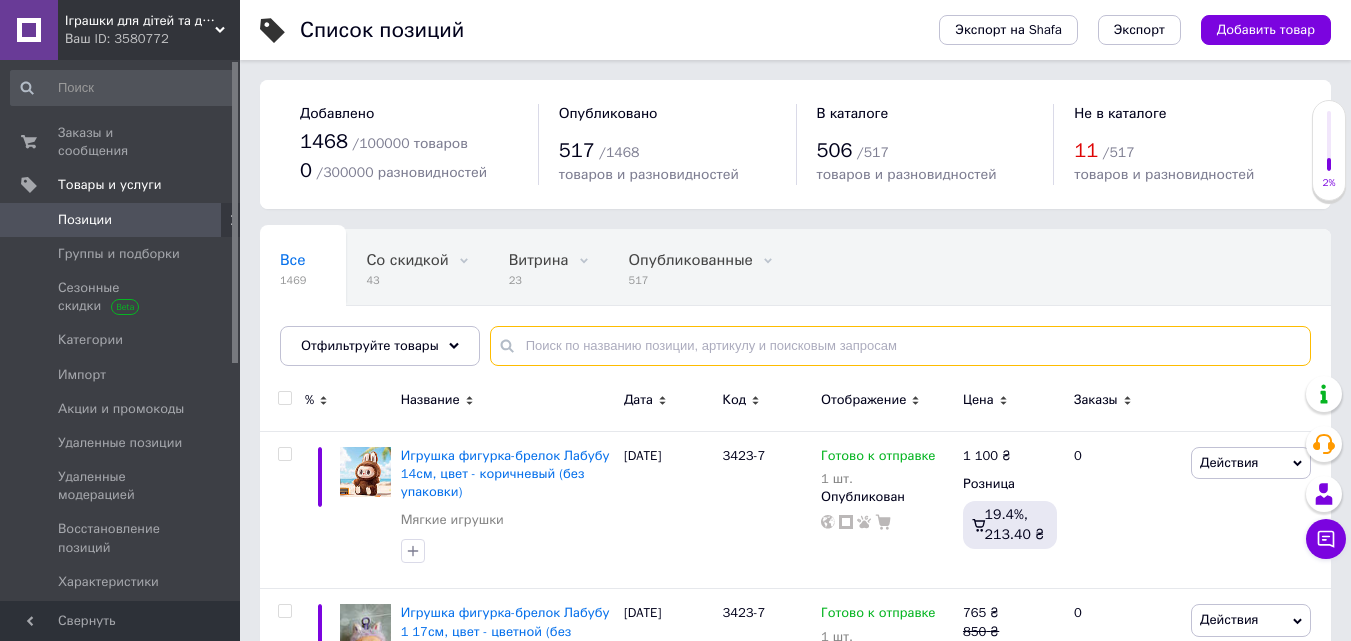 click at bounding box center (900, 346) 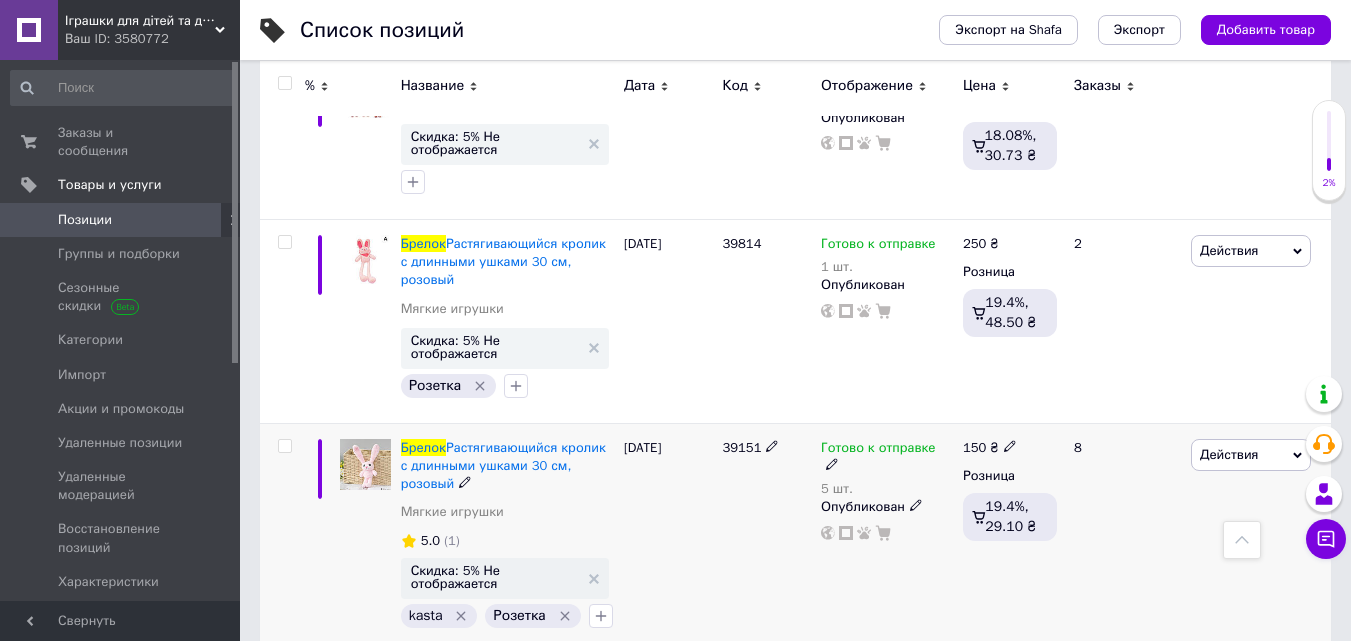 scroll, scrollTop: 600, scrollLeft: 0, axis: vertical 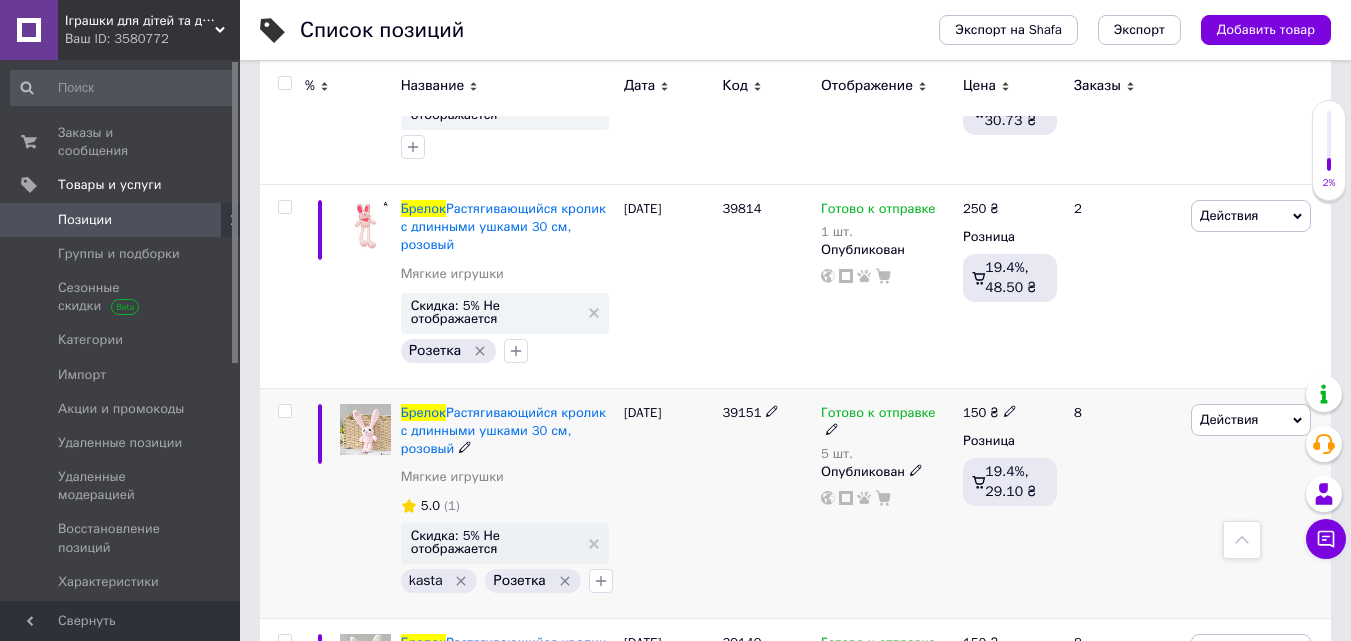 type on "брелок" 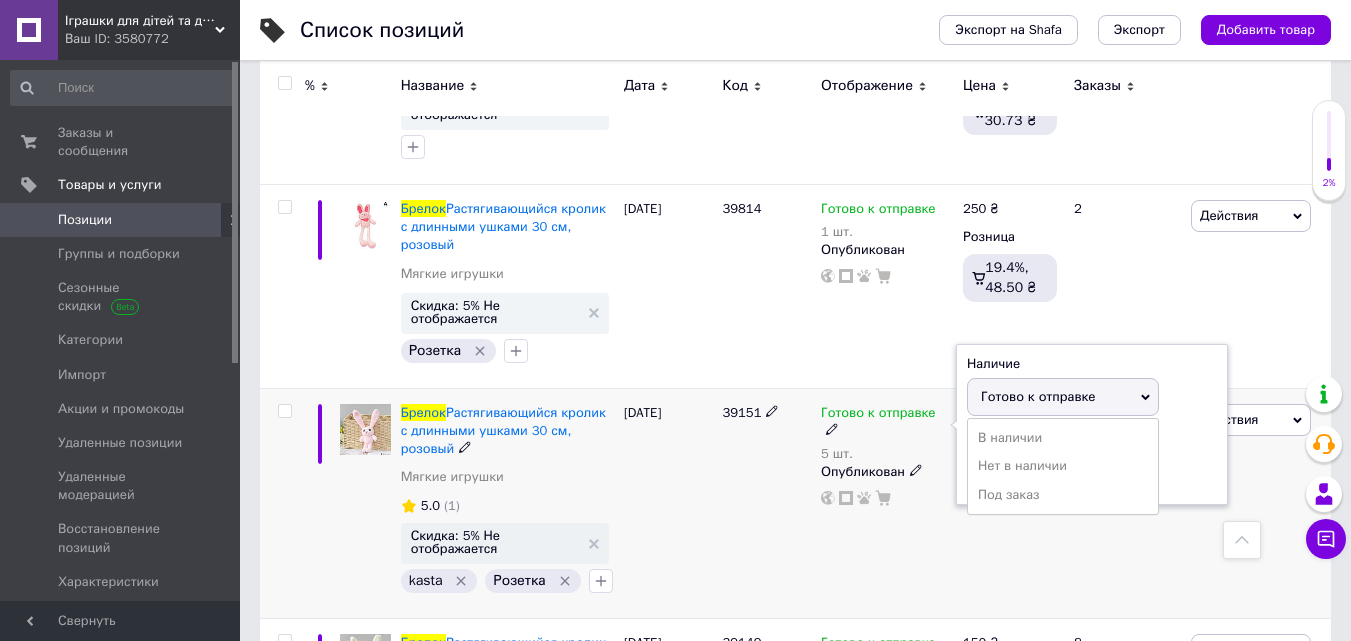 click on "Остатки 5 шт." at bounding box center [1092, 462] 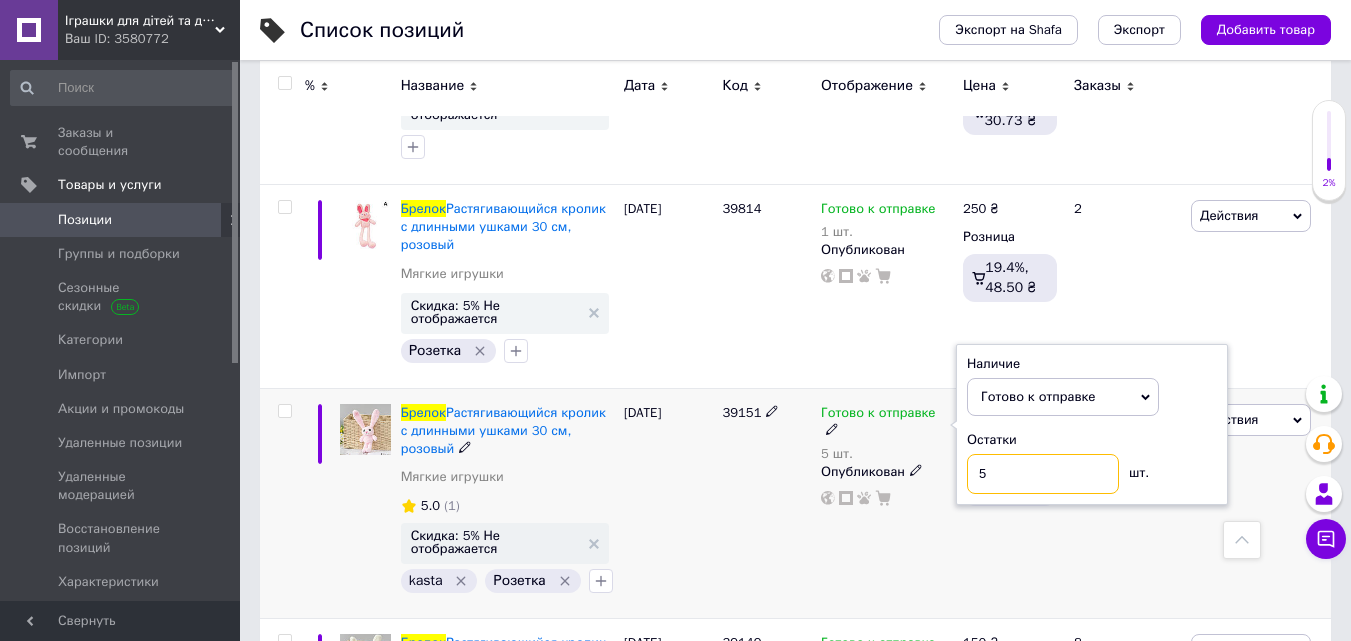 drag, startPoint x: 1015, startPoint y: 462, endPoint x: 966, endPoint y: 462, distance: 49 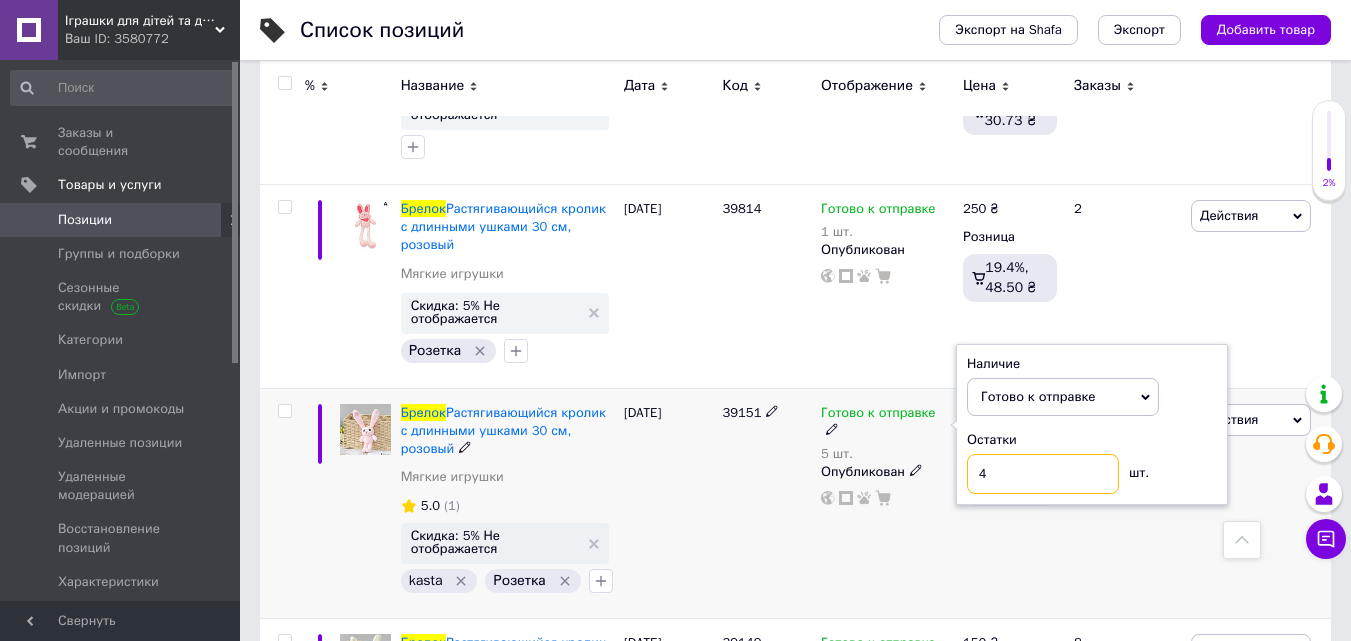 type on "4" 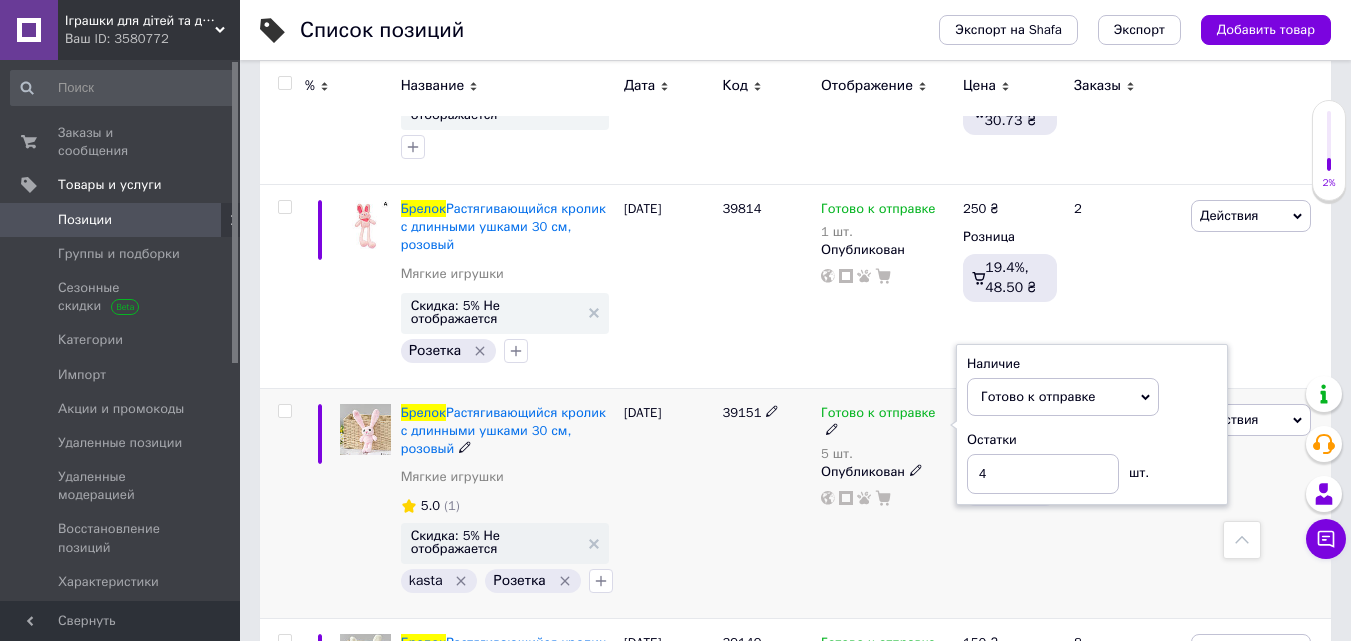click on "150   ₴ Розница 19.4%, 29.10 ₴" at bounding box center (1010, 503) 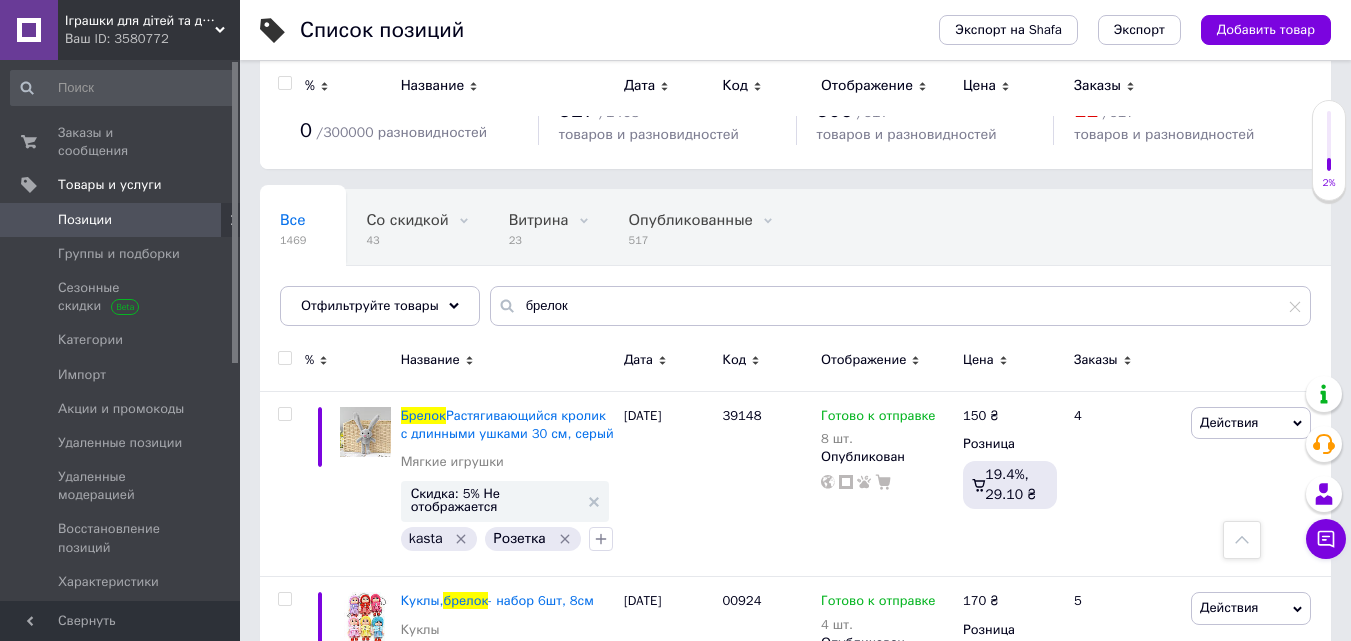 scroll, scrollTop: 0, scrollLeft: 0, axis: both 